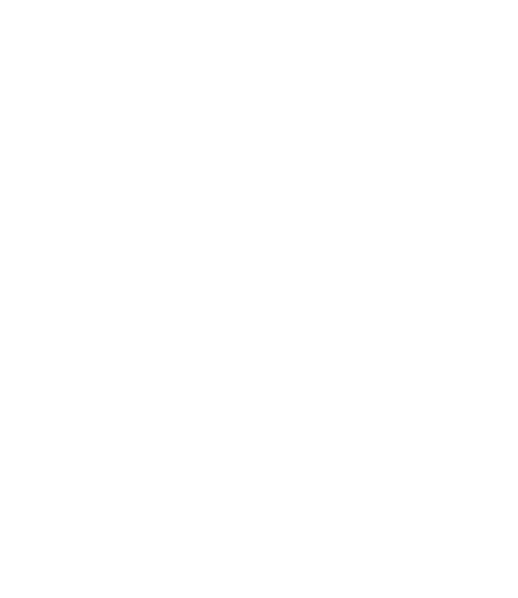 scroll, scrollTop: 0, scrollLeft: 0, axis: both 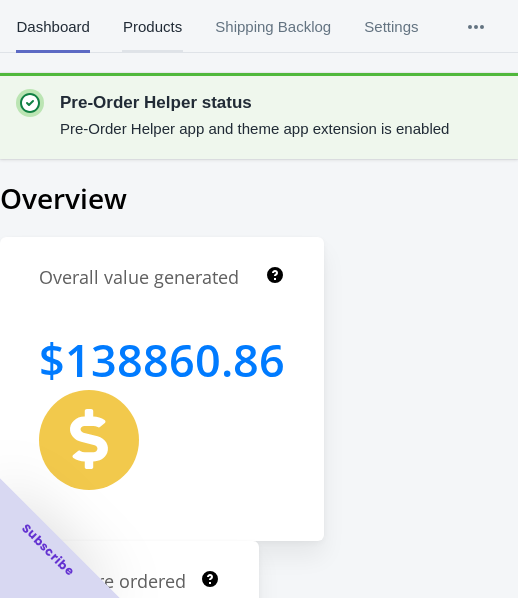 click on "Products" at bounding box center [152, 27] 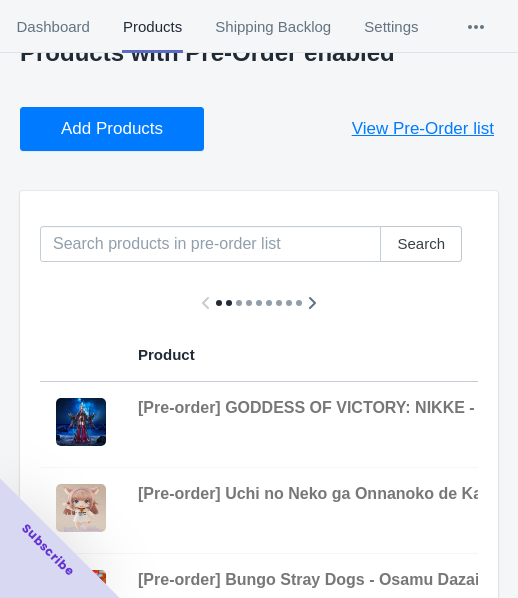 scroll, scrollTop: 100, scrollLeft: 0, axis: vertical 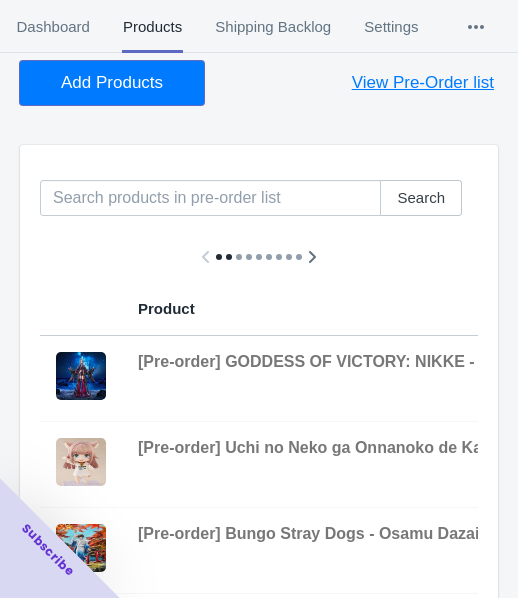 click on "Add Products" at bounding box center [112, 83] 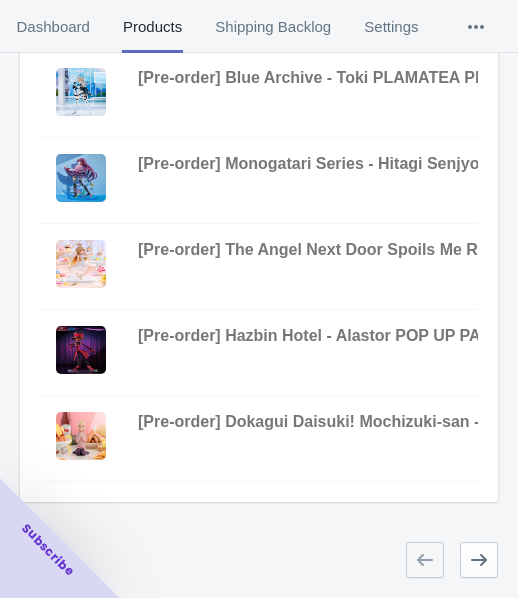 scroll, scrollTop: 823, scrollLeft: 0, axis: vertical 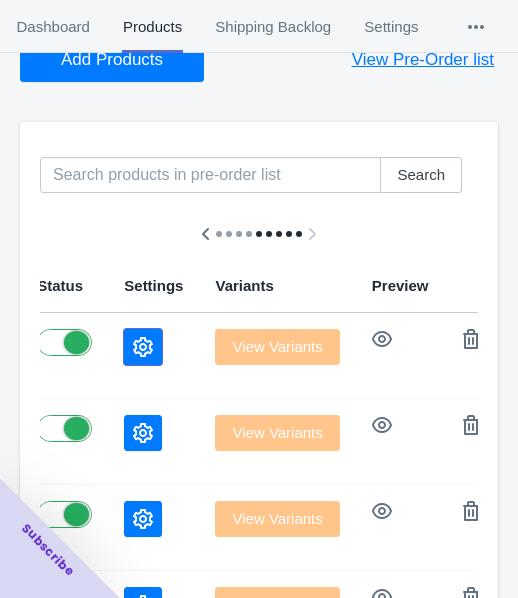 click 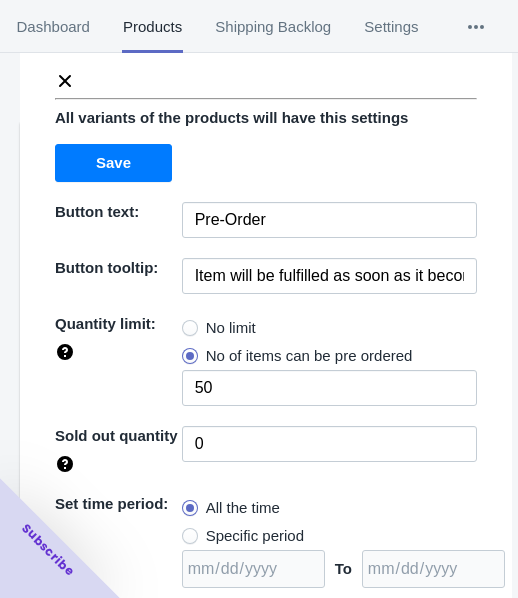 scroll, scrollTop: 262, scrollLeft: 0, axis: vertical 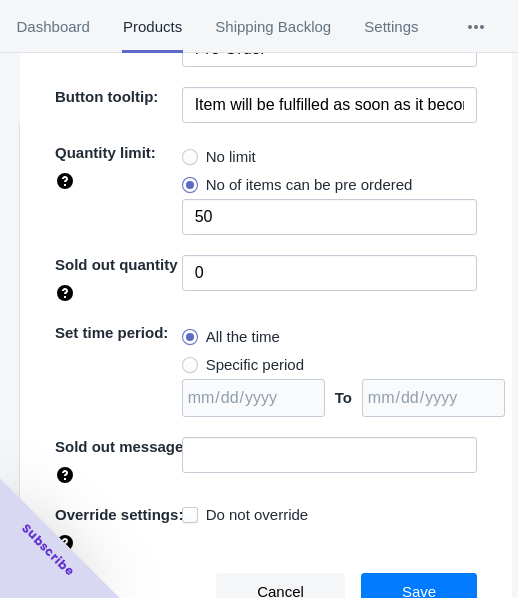 click on "No limit" at bounding box center (231, 157) 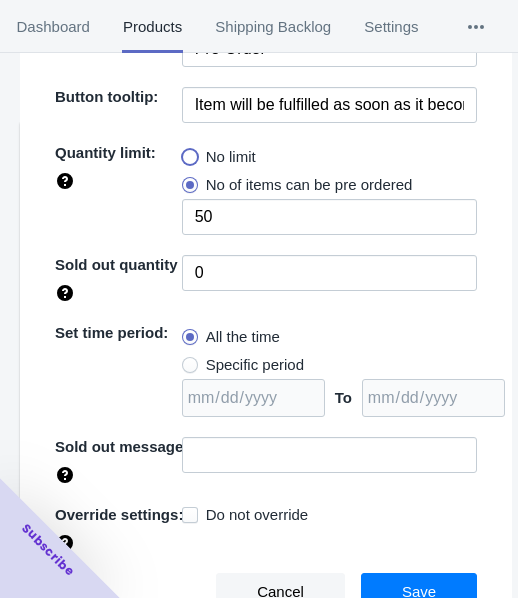 click on "No limit" at bounding box center (187, 152) 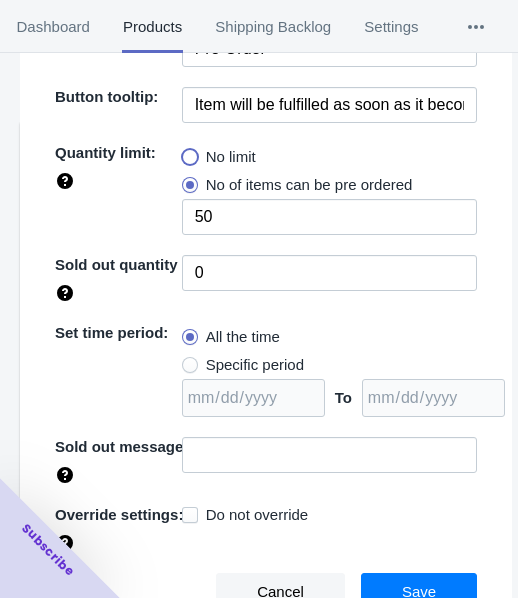 radio on "true" 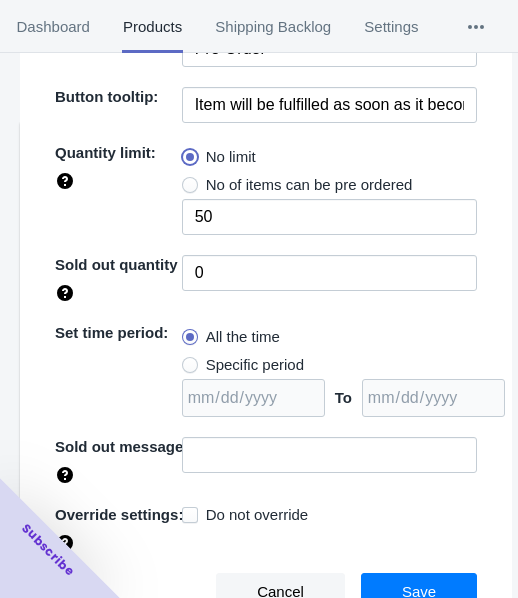 type 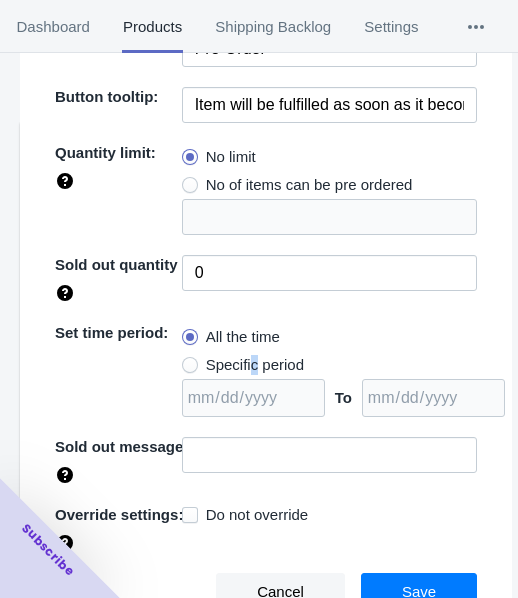 click on "Specific period" at bounding box center (255, 365) 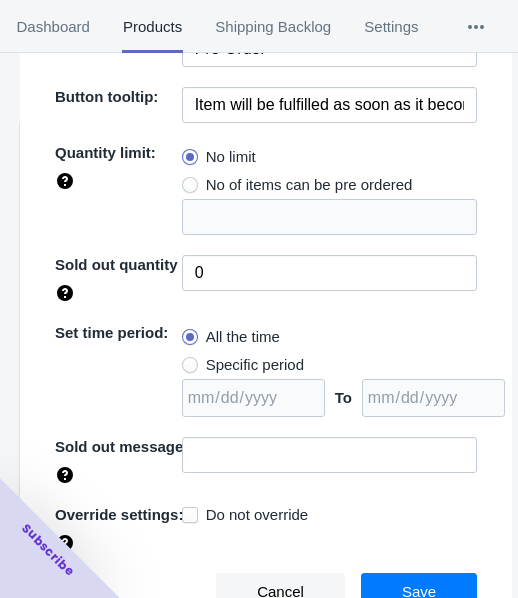 click on "Specific period" at bounding box center (243, 365) 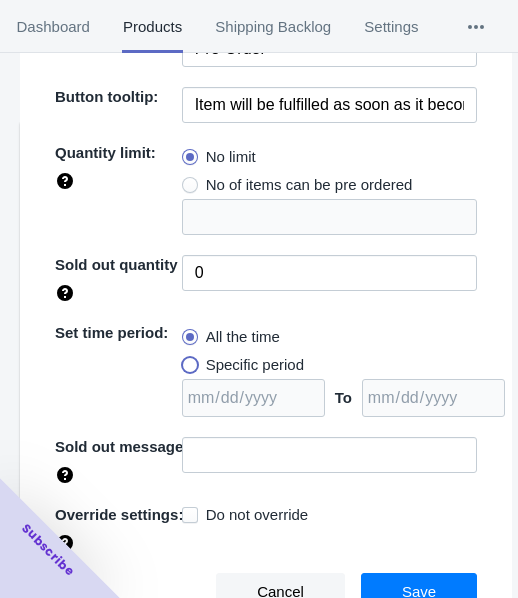 click on "Specific period" at bounding box center [187, 360] 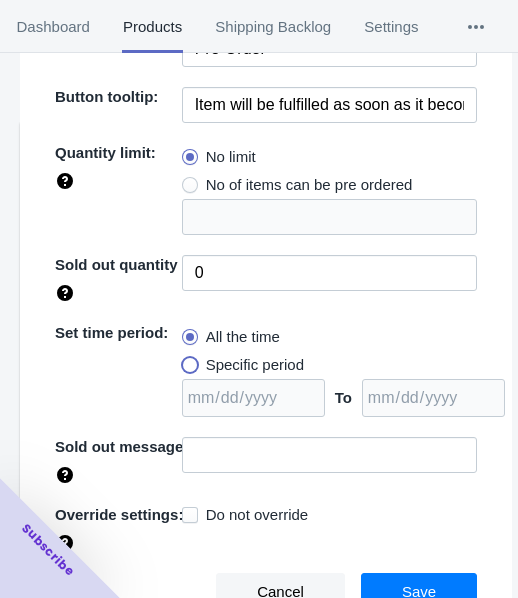 radio on "true" 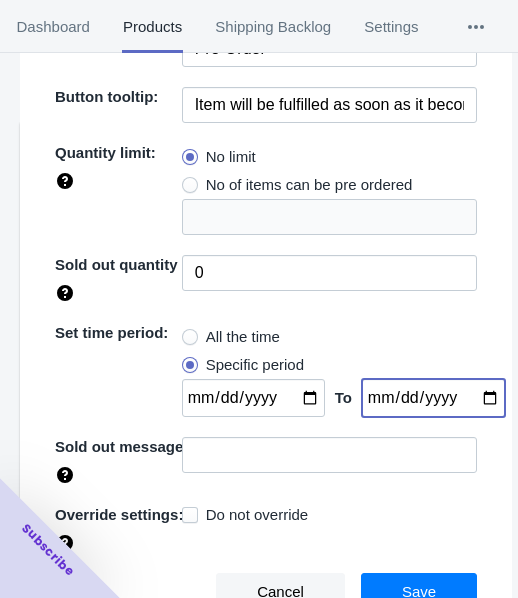 click at bounding box center [433, 398] 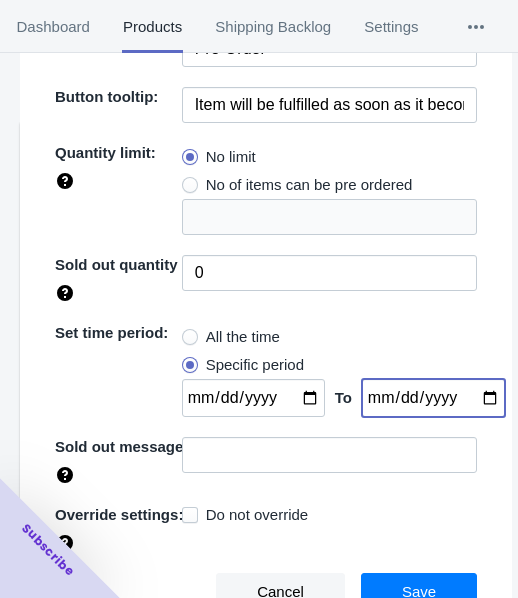 type on "[DATE]" 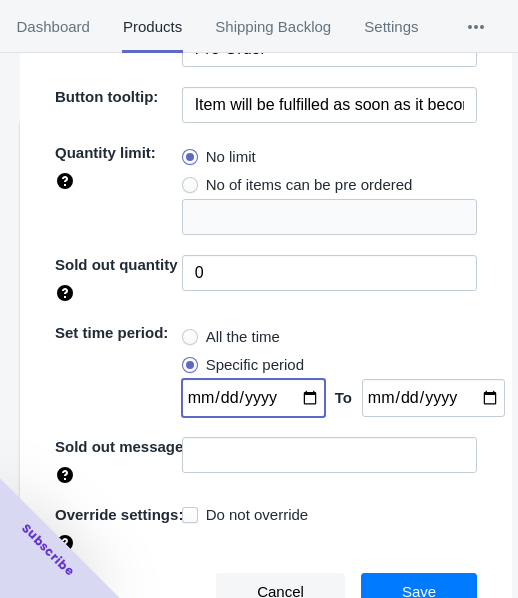 click at bounding box center [253, 398] 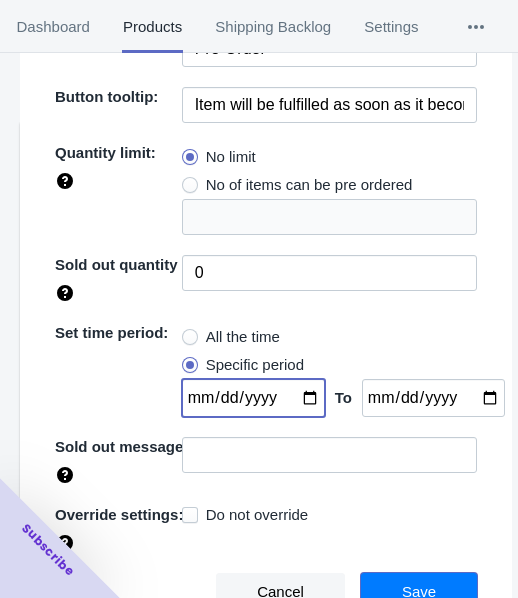 click on "Save" at bounding box center (419, 592) 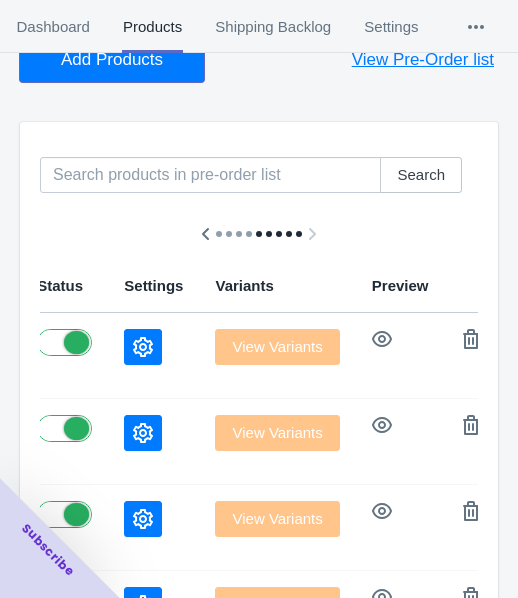 click on "Add Products" at bounding box center [112, 60] 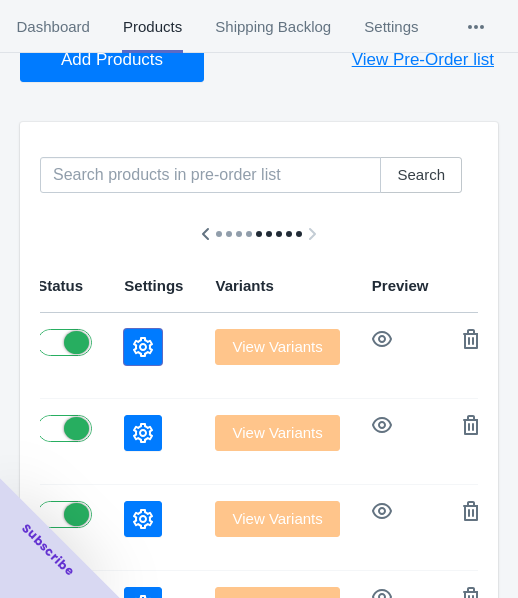 click 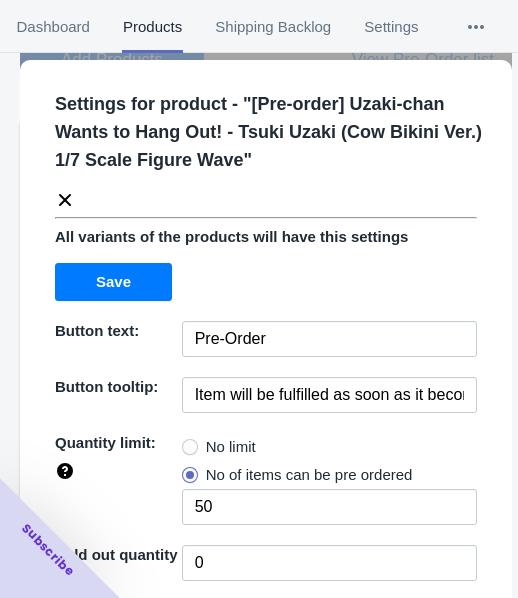 click on "No limit" at bounding box center [231, 447] 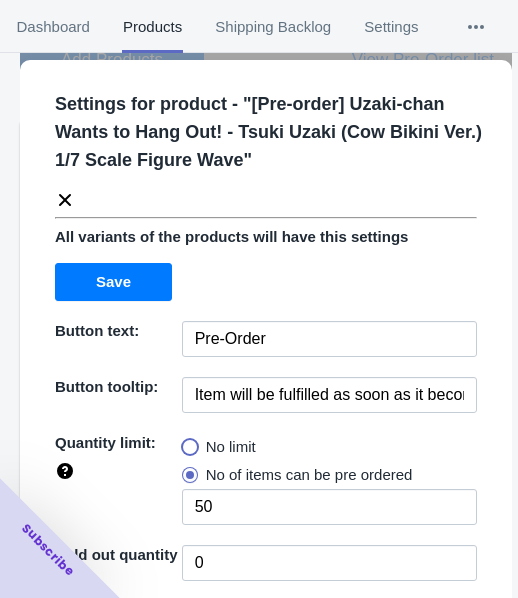 radio on "true" 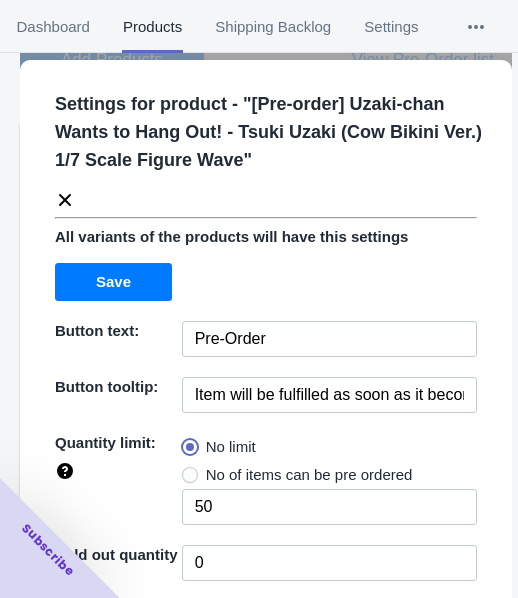 type 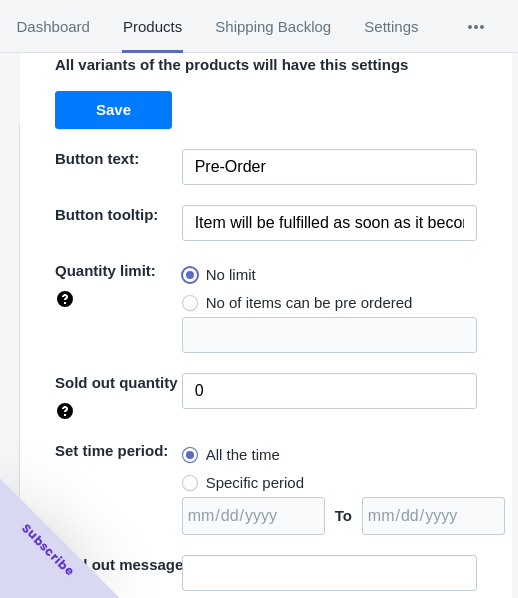 scroll, scrollTop: 290, scrollLeft: 0, axis: vertical 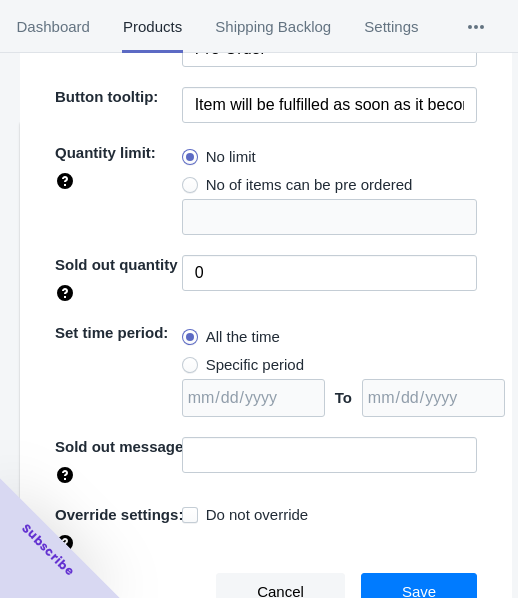 click on "Specific period" at bounding box center (255, 365) 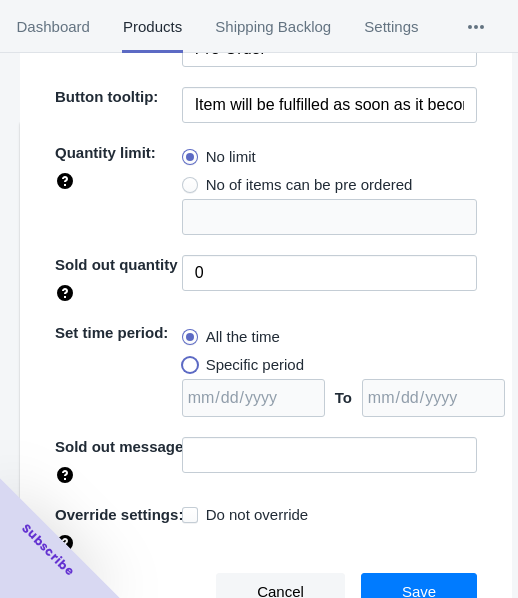 radio on "true" 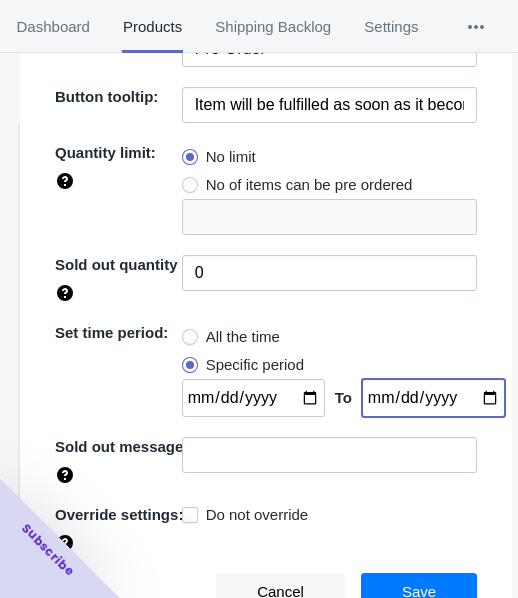 click at bounding box center [433, 398] 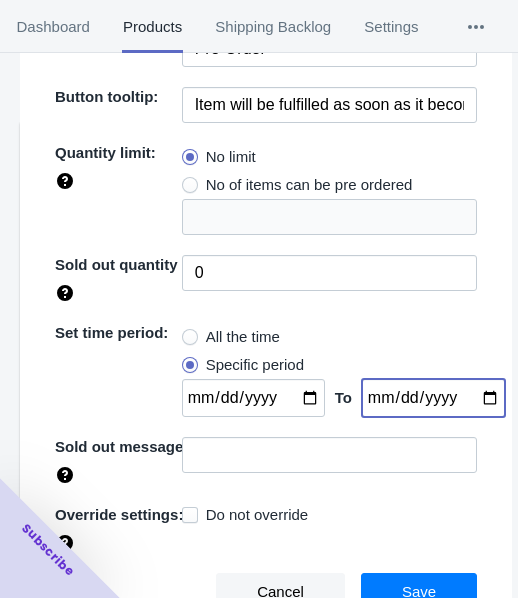 type on "[DATE]" 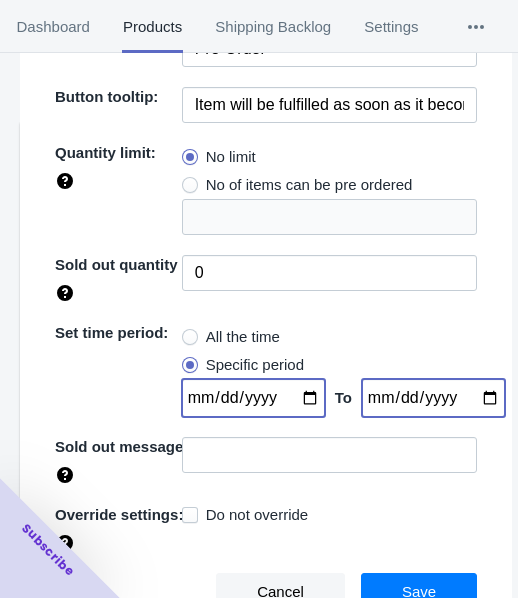 click at bounding box center [253, 398] 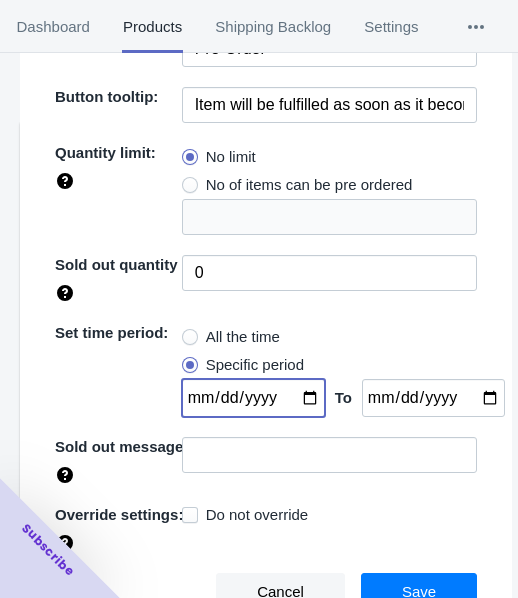 type on "[DATE]" 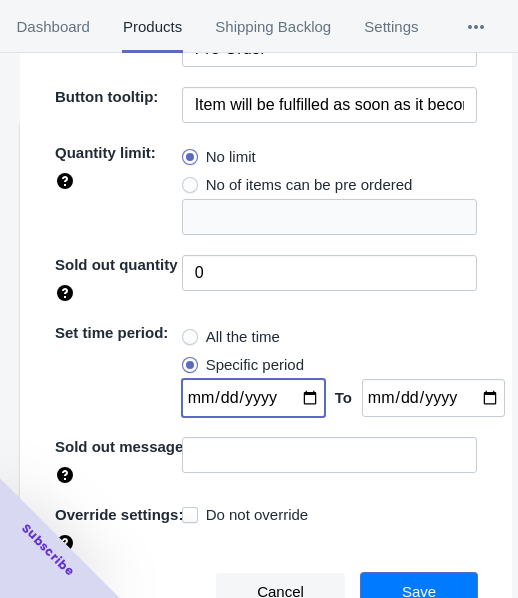 click on "Save" at bounding box center (419, 592) 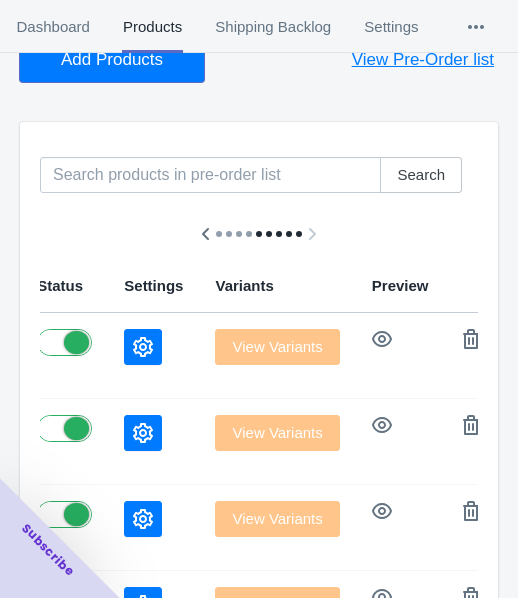 click on "Add Products" at bounding box center [112, 60] 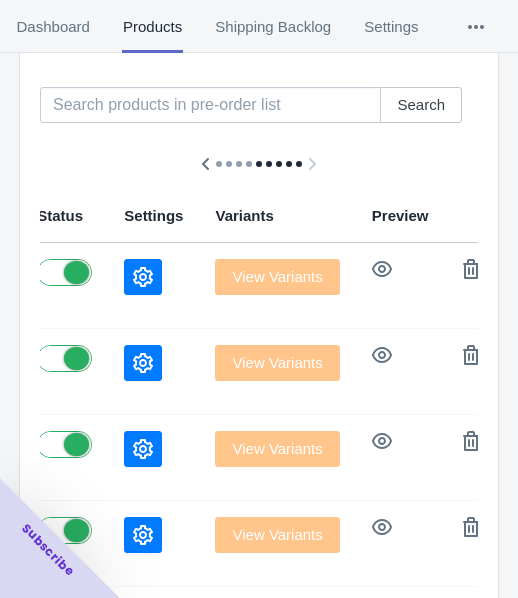 scroll, scrollTop: 223, scrollLeft: 0, axis: vertical 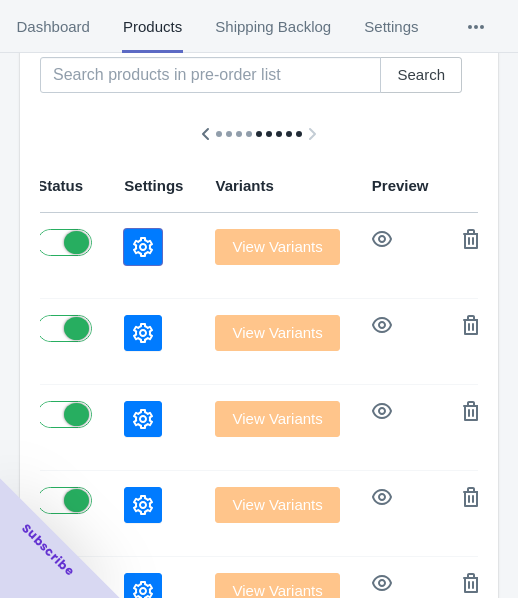 click 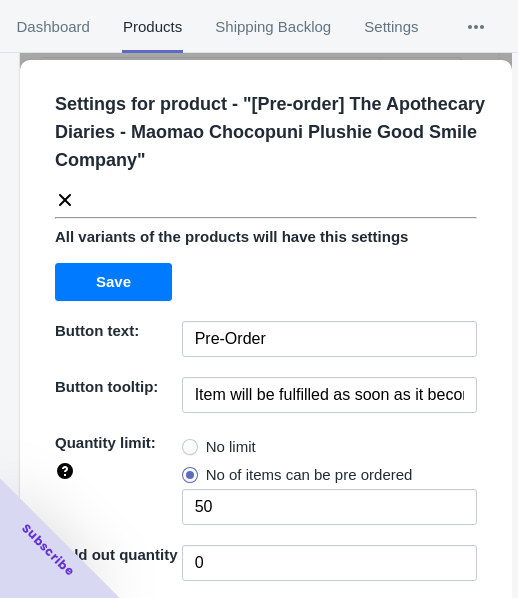 click on "No limit" at bounding box center [231, 447] 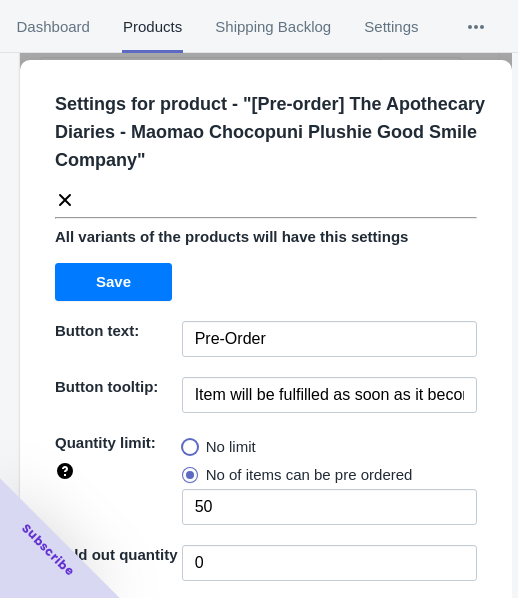 radio on "true" 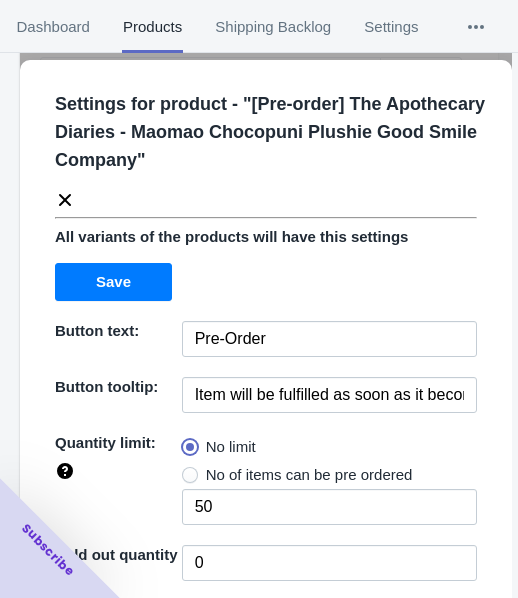 type 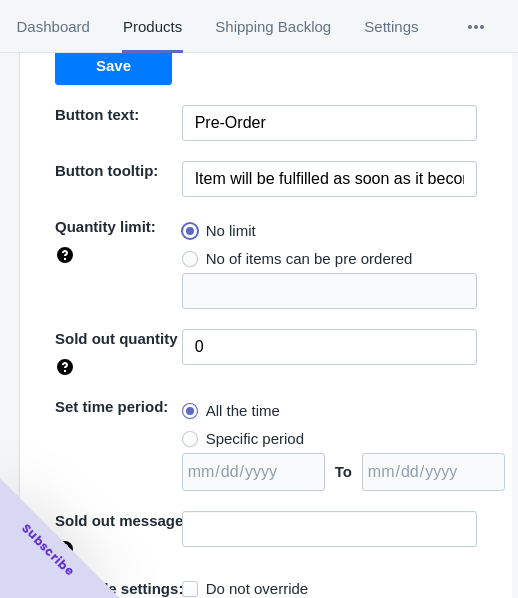 scroll, scrollTop: 290, scrollLeft: 0, axis: vertical 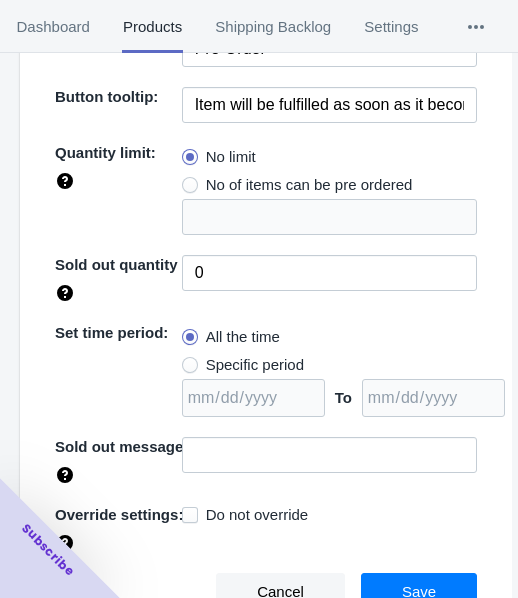 click on "Specific period" at bounding box center (255, 365) 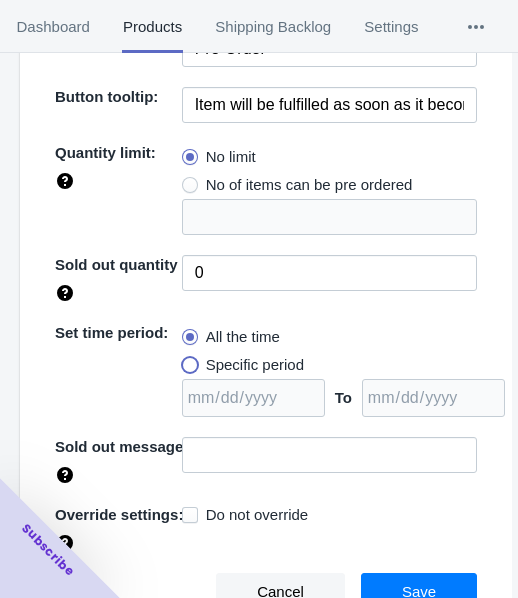 radio on "true" 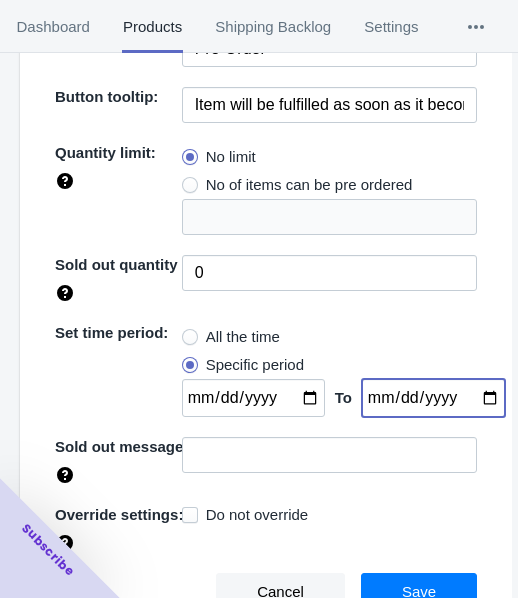 click at bounding box center [433, 398] 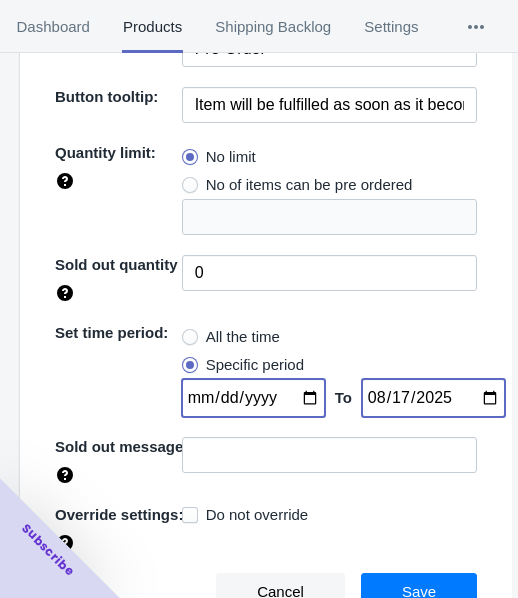 click at bounding box center [253, 398] 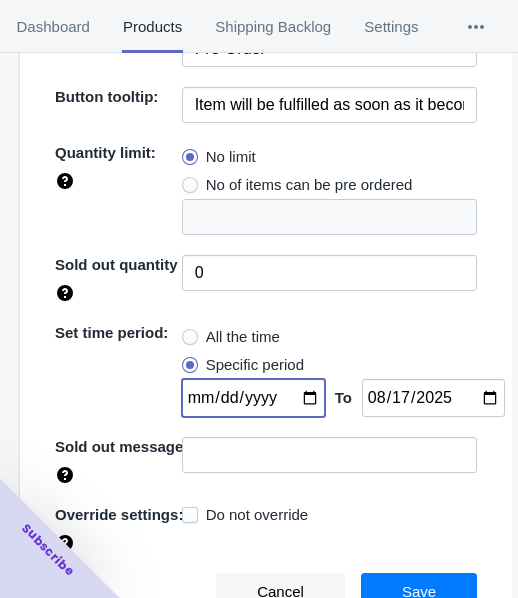 type on "[DATE]" 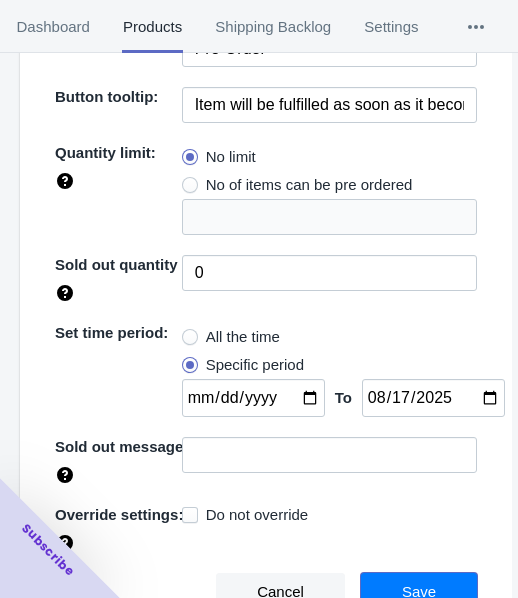 click on "Save" at bounding box center [419, 592] 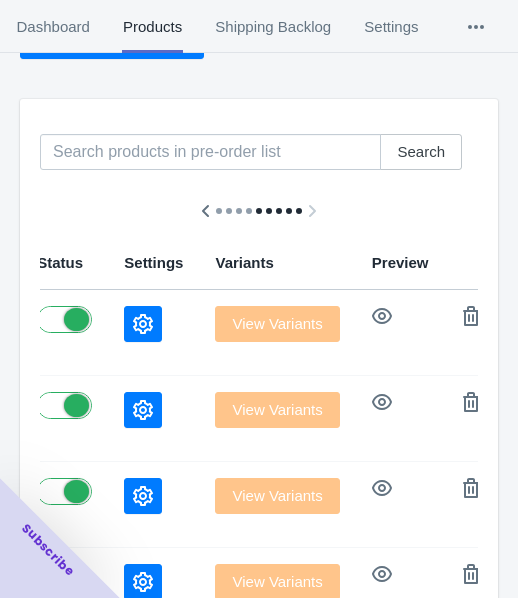 scroll, scrollTop: 23, scrollLeft: 0, axis: vertical 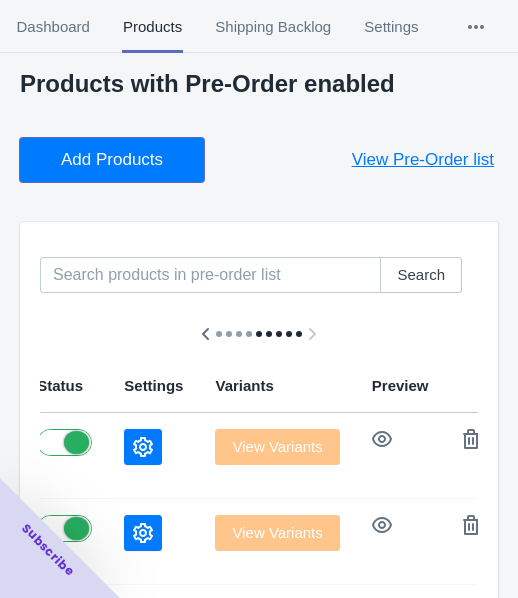 click on "Add Products" at bounding box center [112, 160] 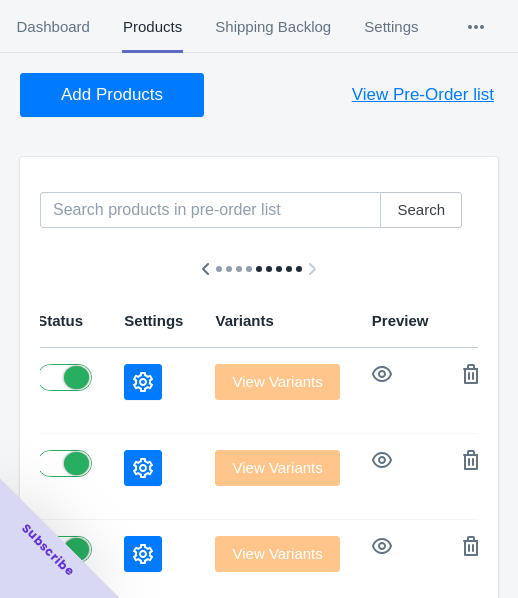 scroll, scrollTop: 123, scrollLeft: 0, axis: vertical 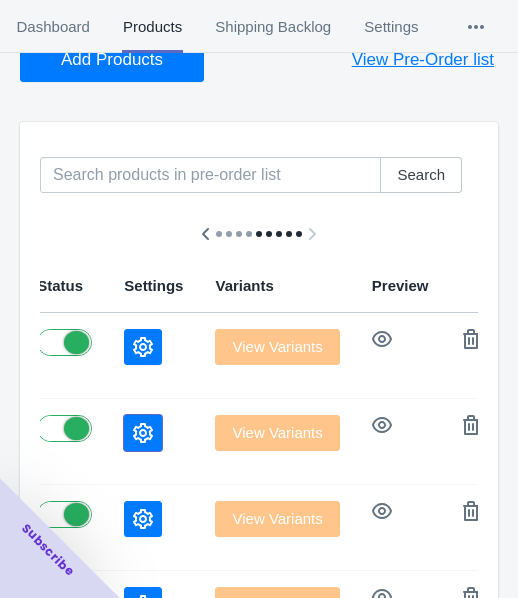 click 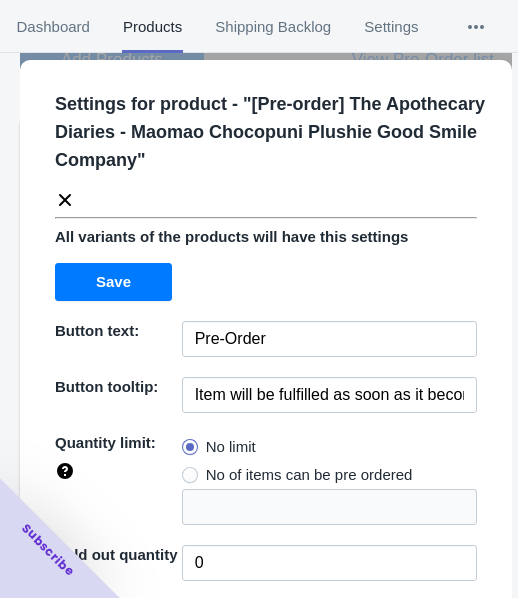 click 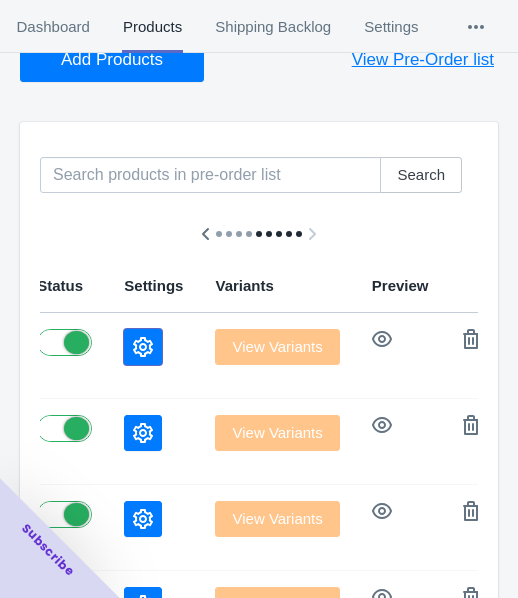 click 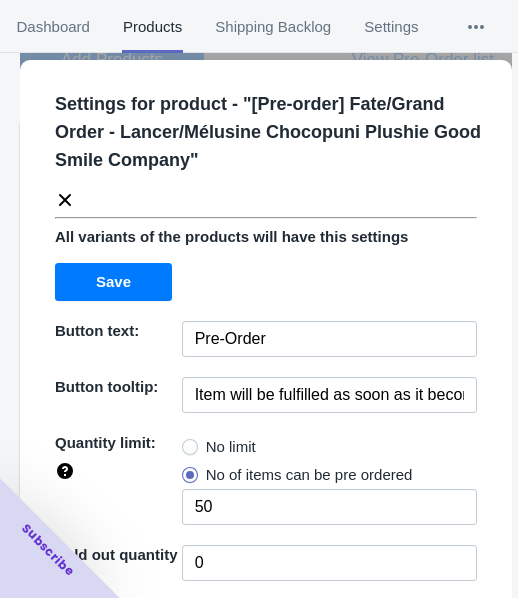 click on "No limit" at bounding box center (231, 447) 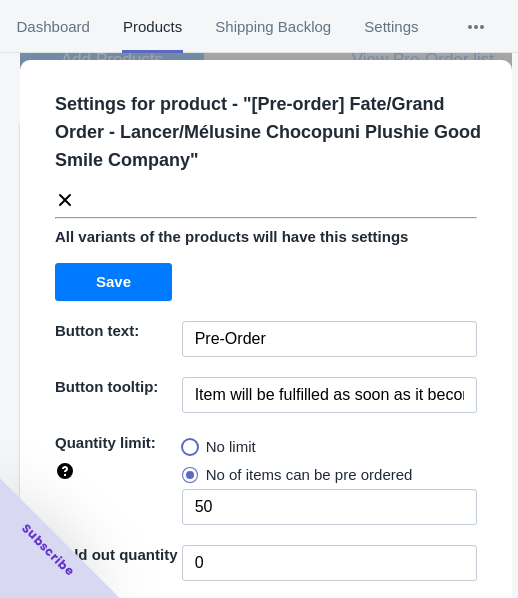 click on "No limit" at bounding box center (187, 442) 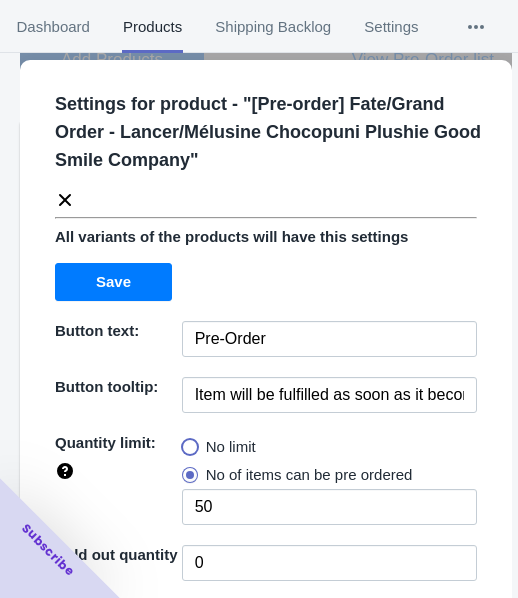 radio on "true" 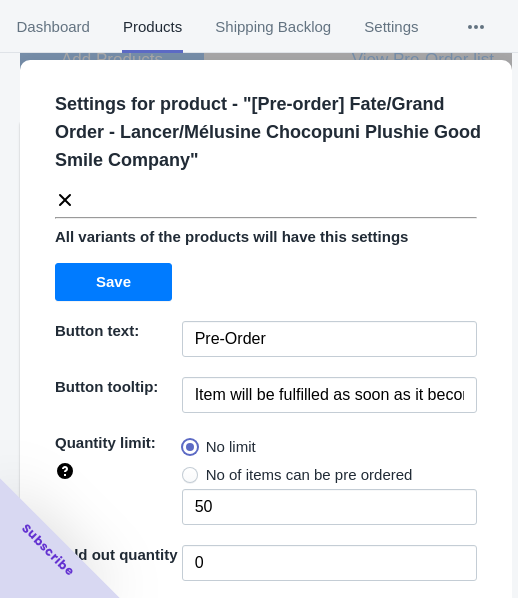 type 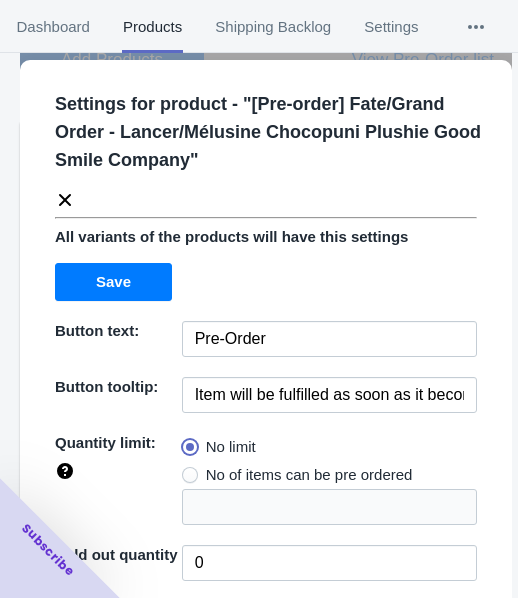 scroll, scrollTop: 290, scrollLeft: 0, axis: vertical 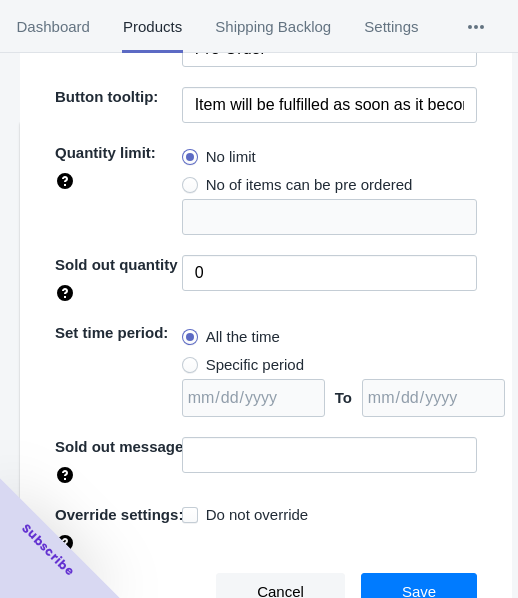 click on "Specific period" at bounding box center (255, 365) 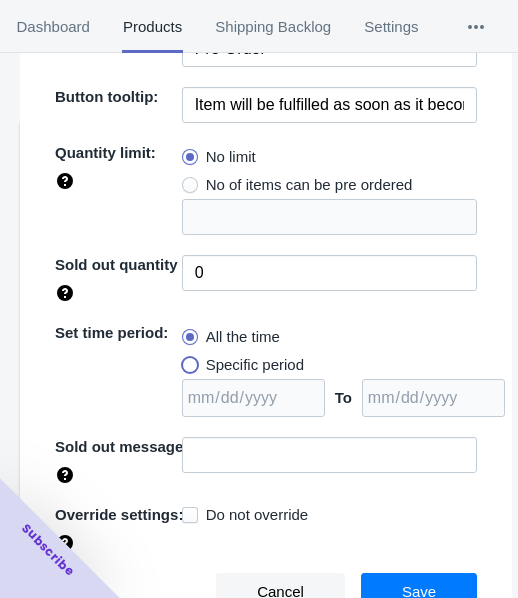 click on "Specific period" at bounding box center [187, 360] 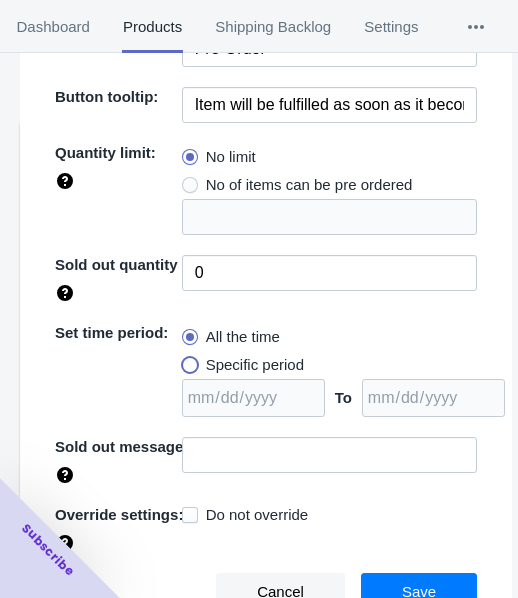 radio on "true" 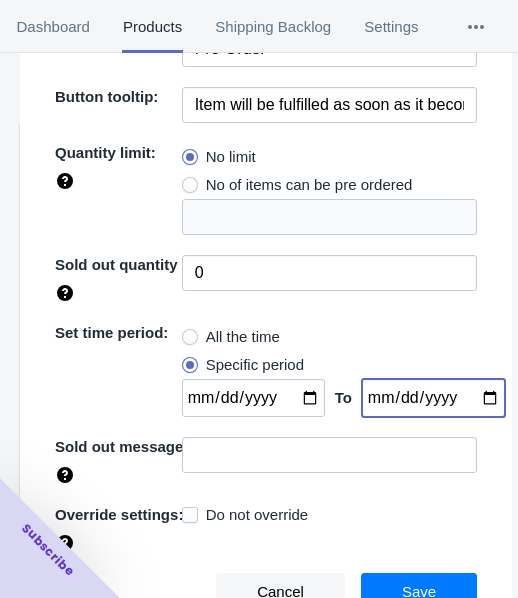 click at bounding box center [433, 398] 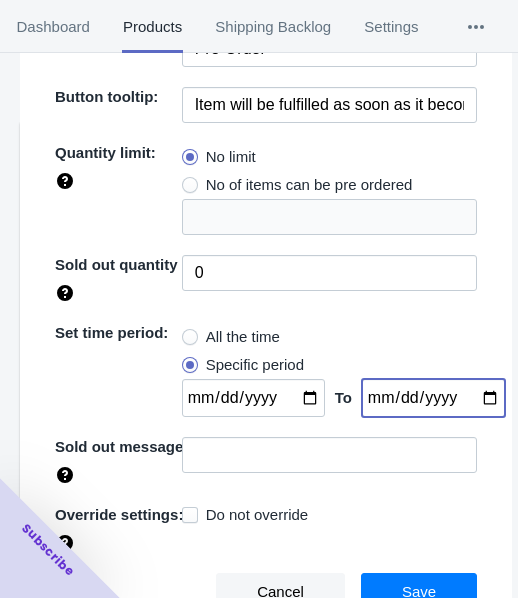 type on "2025-08-17" 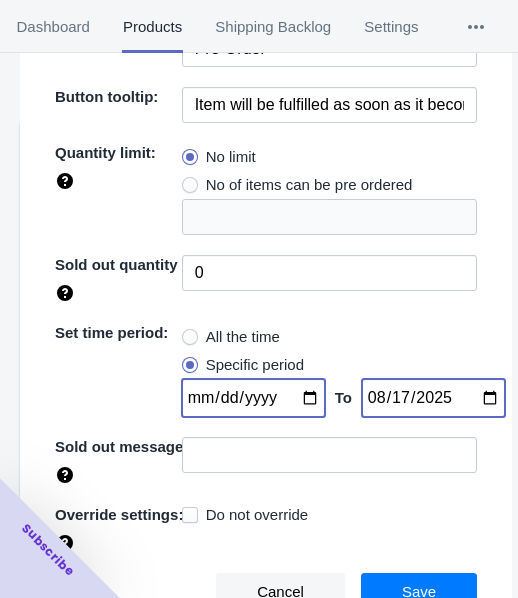 click at bounding box center [253, 398] 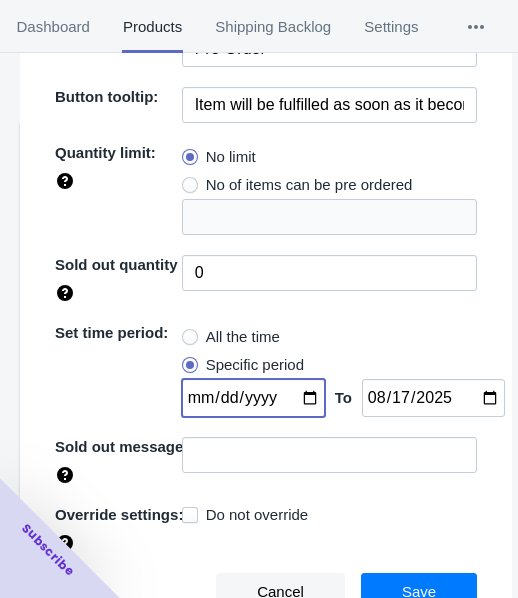 type on "[DATE]" 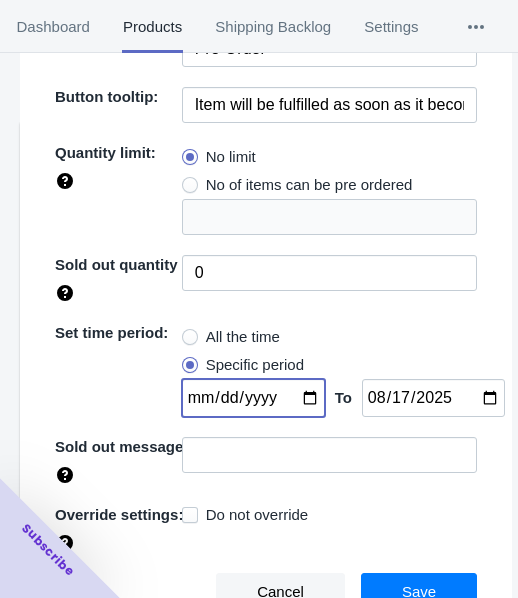 click on "Cancel Save" 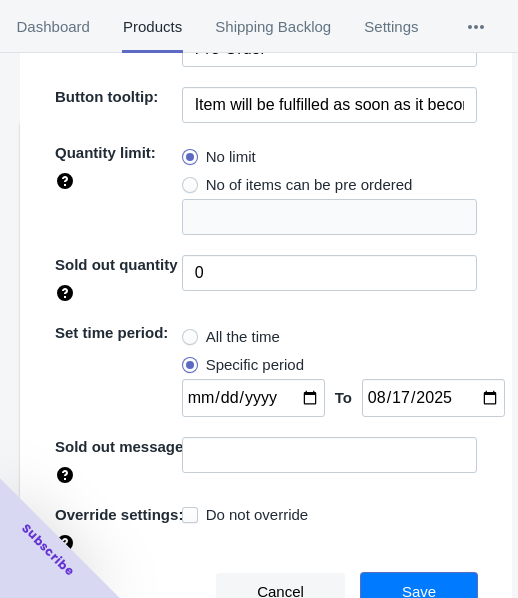 click on "Save" at bounding box center (419, 592) 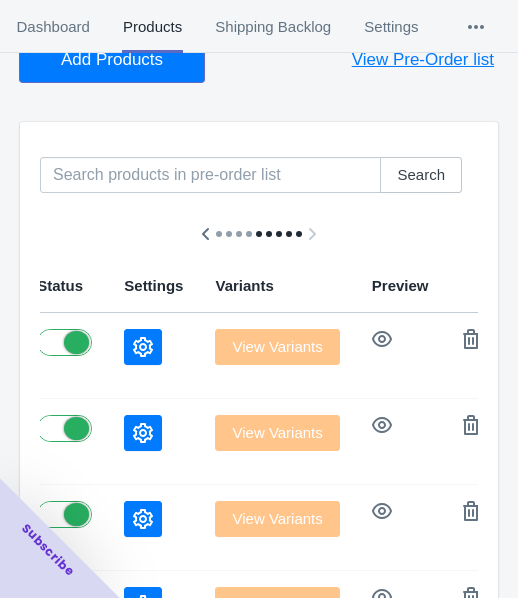 click on "Add Products" at bounding box center [112, 60] 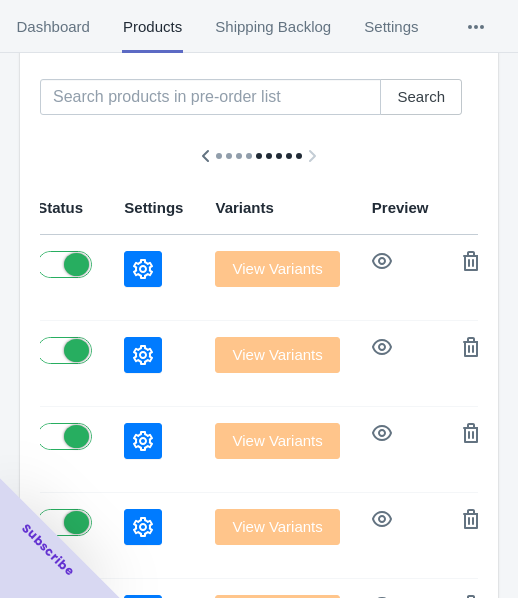 scroll, scrollTop: 223, scrollLeft: 0, axis: vertical 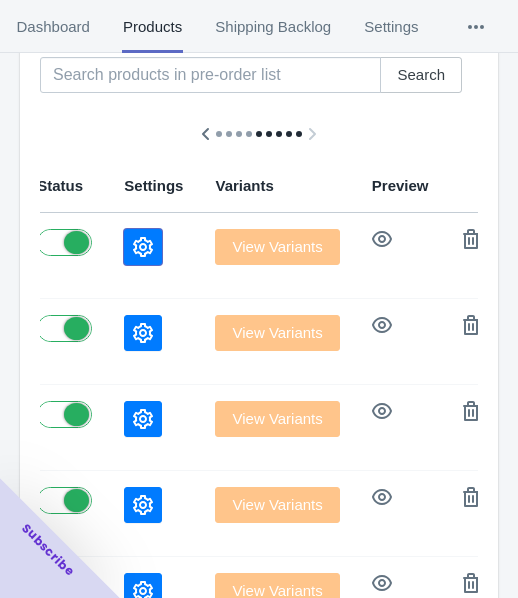 click at bounding box center [143, 247] 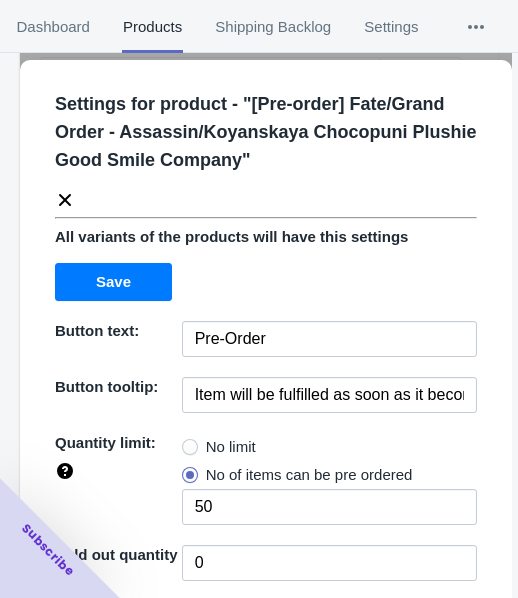 click on "No limit" at bounding box center [231, 447] 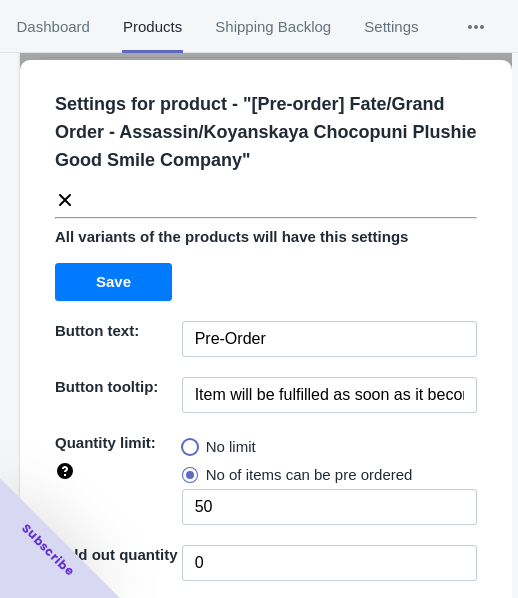 radio on "true" 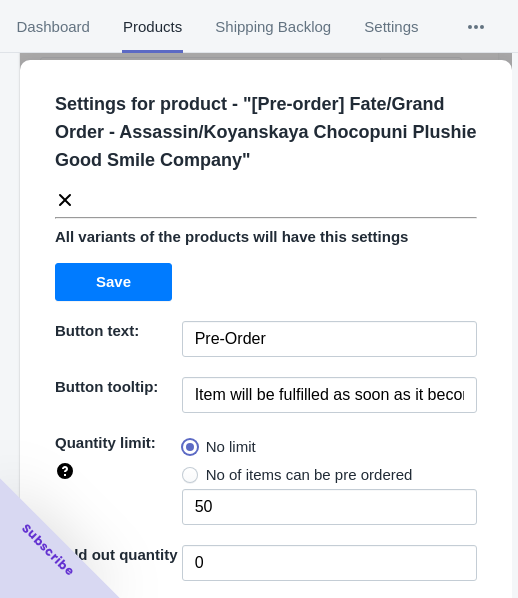 type 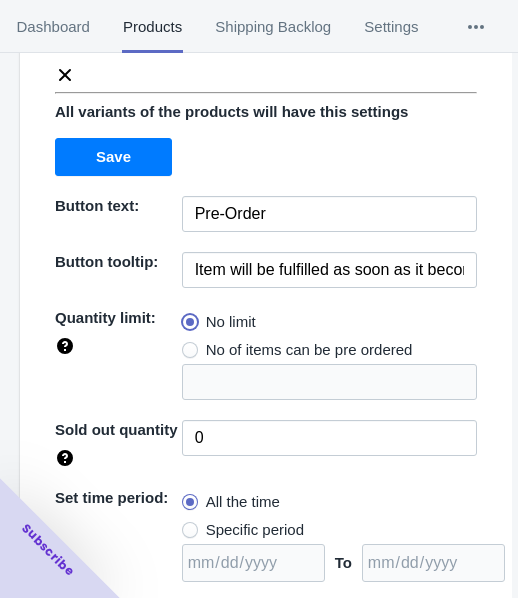 scroll, scrollTop: 290, scrollLeft: 0, axis: vertical 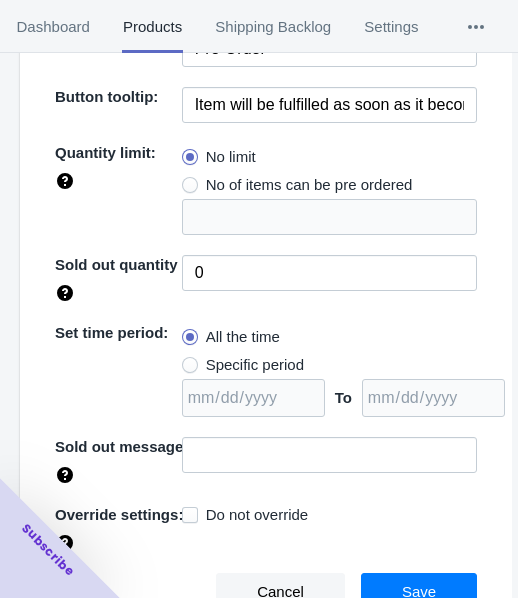 click on "Specific period" at bounding box center (255, 365) 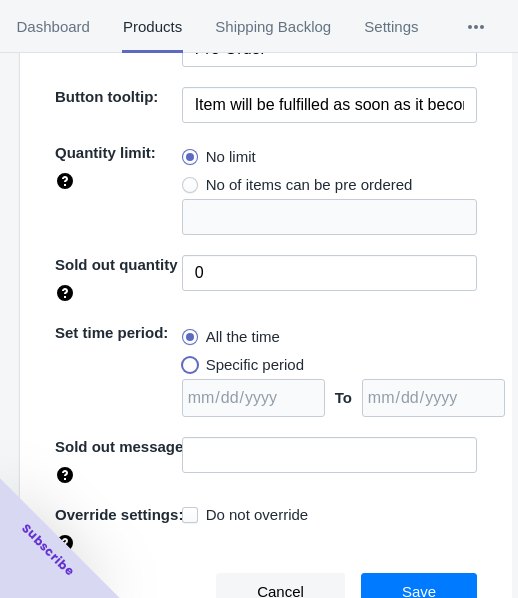click on "Specific period" at bounding box center [187, 360] 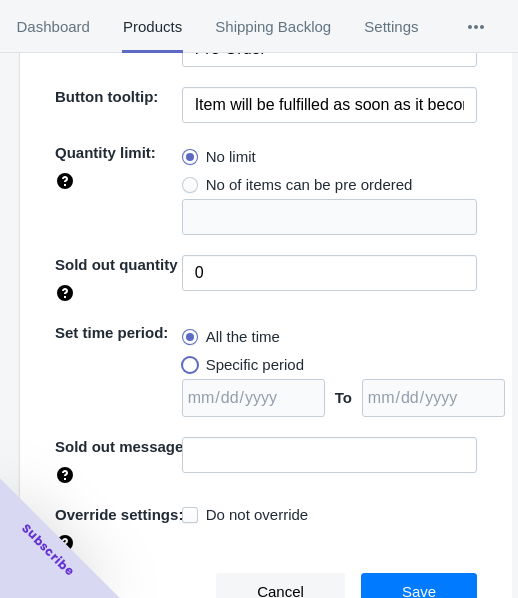 radio on "true" 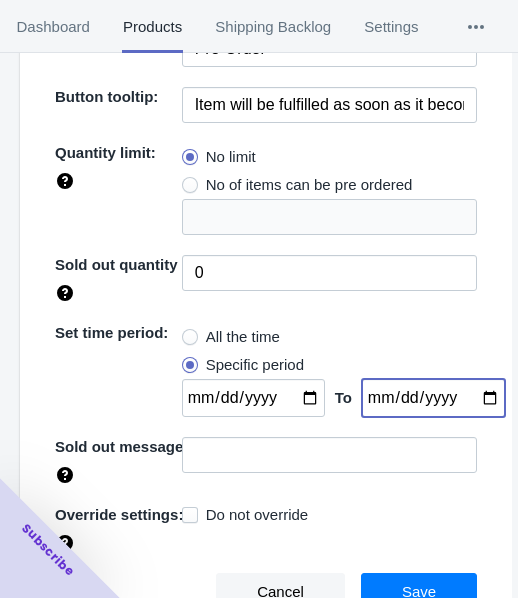 click at bounding box center [433, 398] 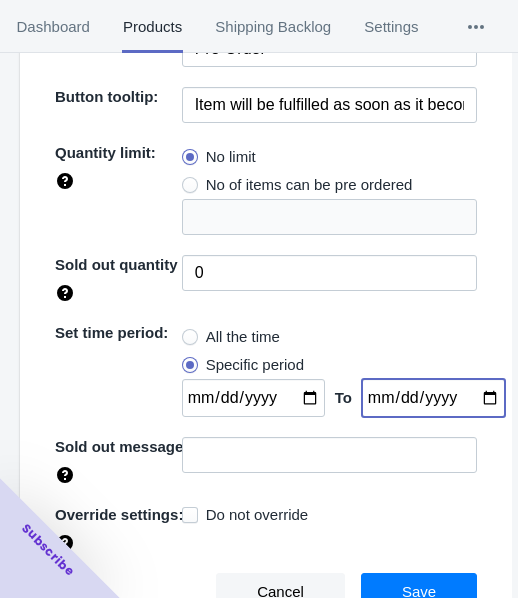 type on "2025-08-17" 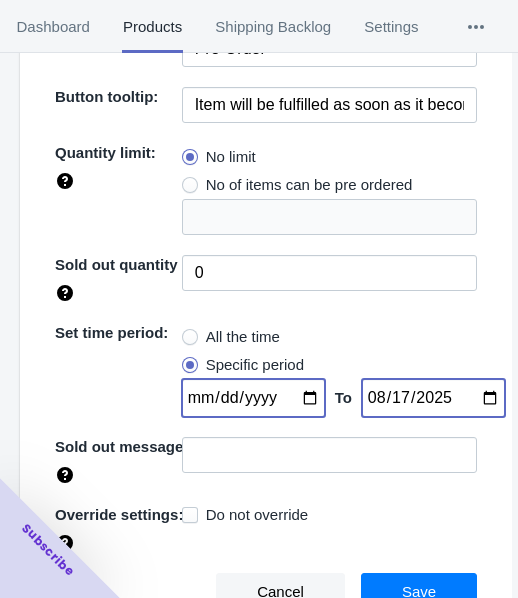 click at bounding box center [253, 398] 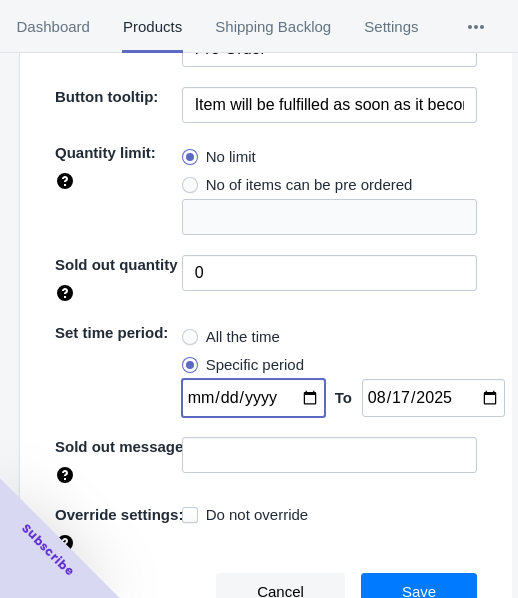 type on "[DATE]" 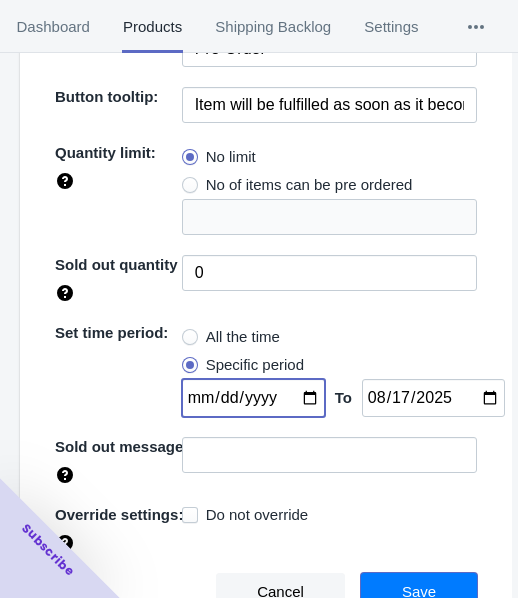 click on "Save" at bounding box center [419, 592] 